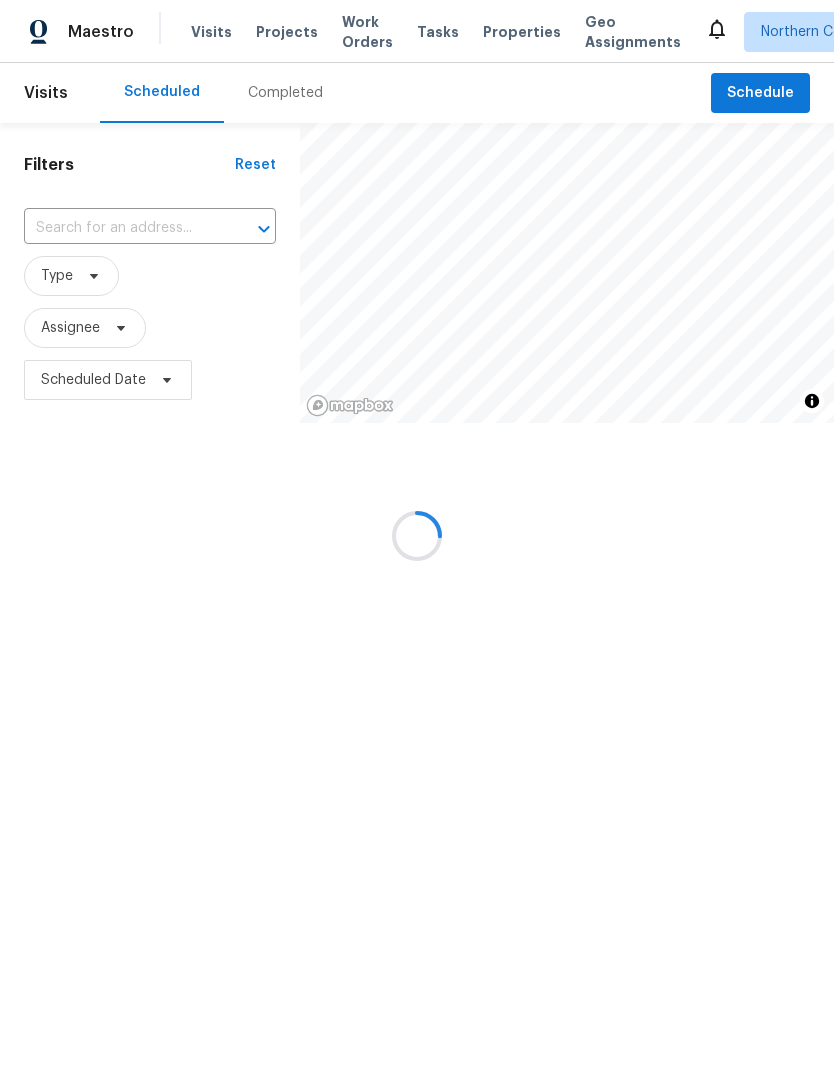 scroll, scrollTop: 0, scrollLeft: 0, axis: both 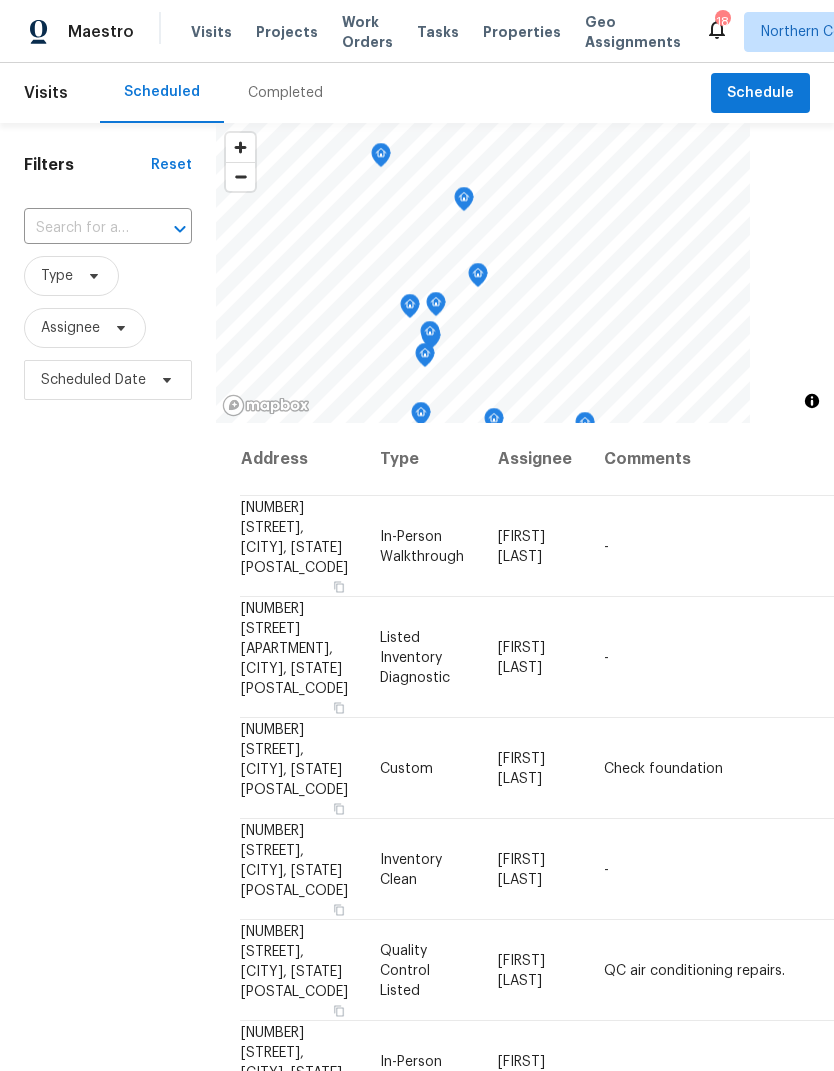 click at bounding box center (80, 228) 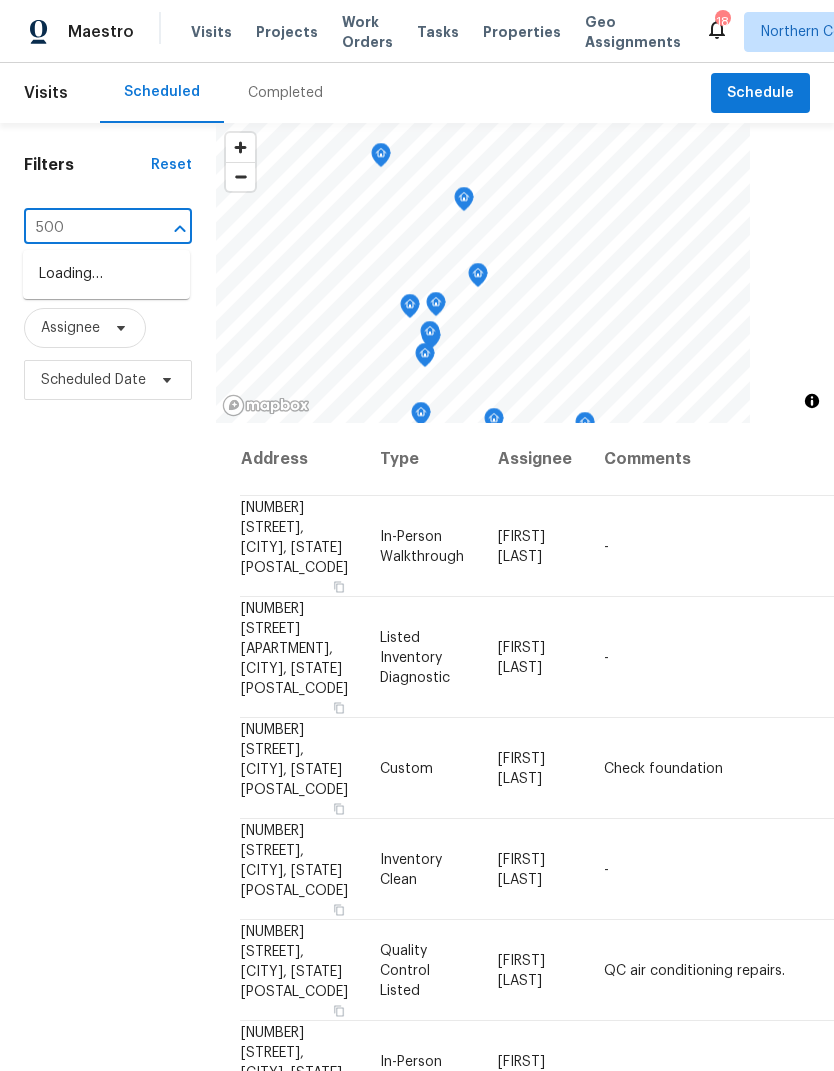 type on "[NUMBER]" 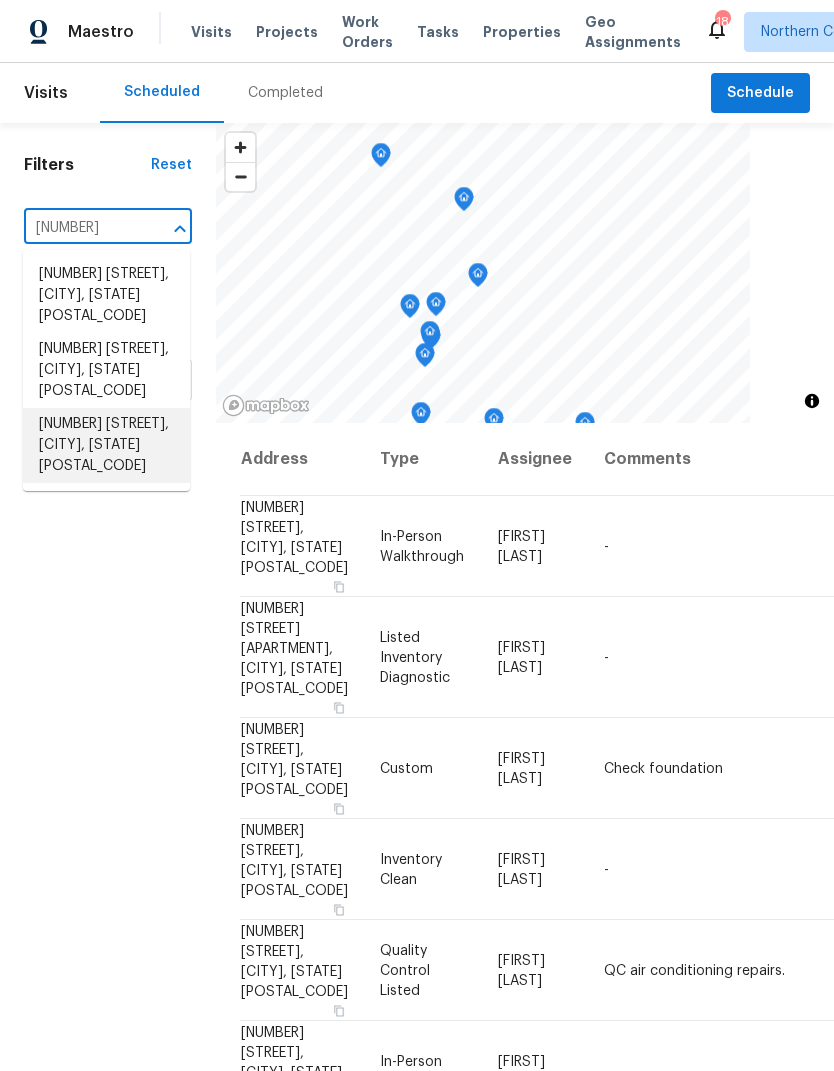 click on "[NUMBER] [STREET], [CITY], [STATE] [POSTAL_CODE]" at bounding box center (106, 445) 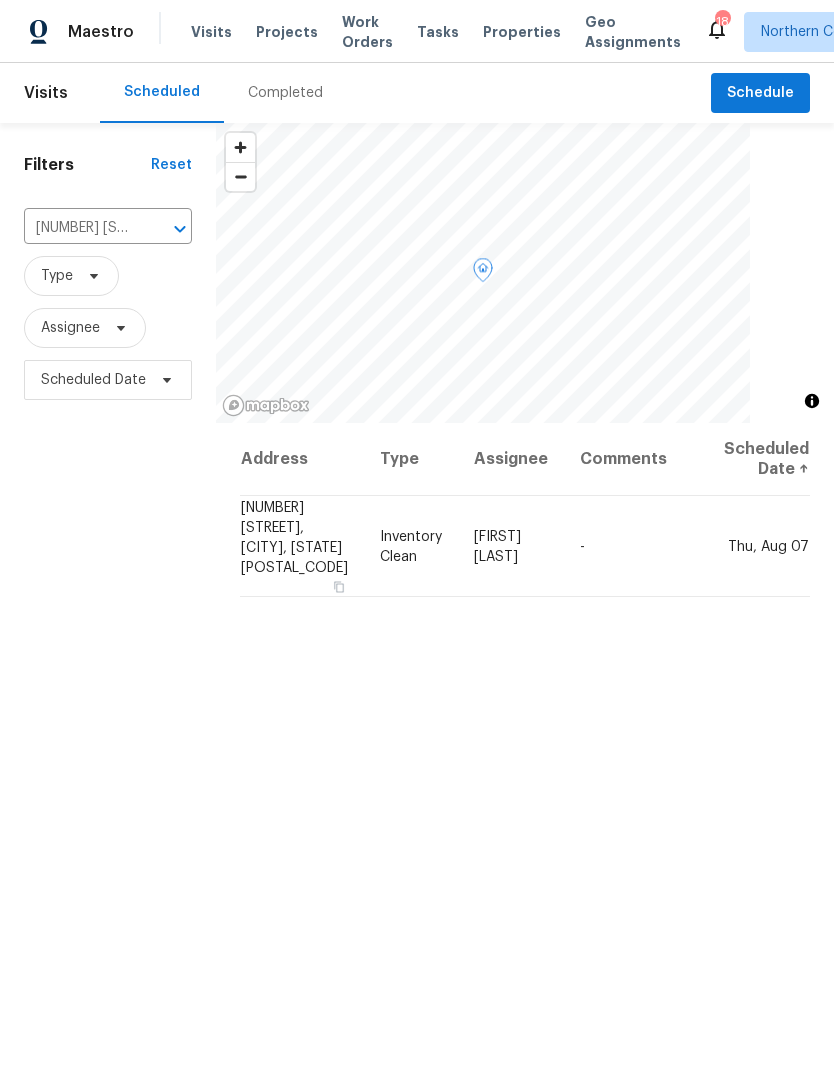 click 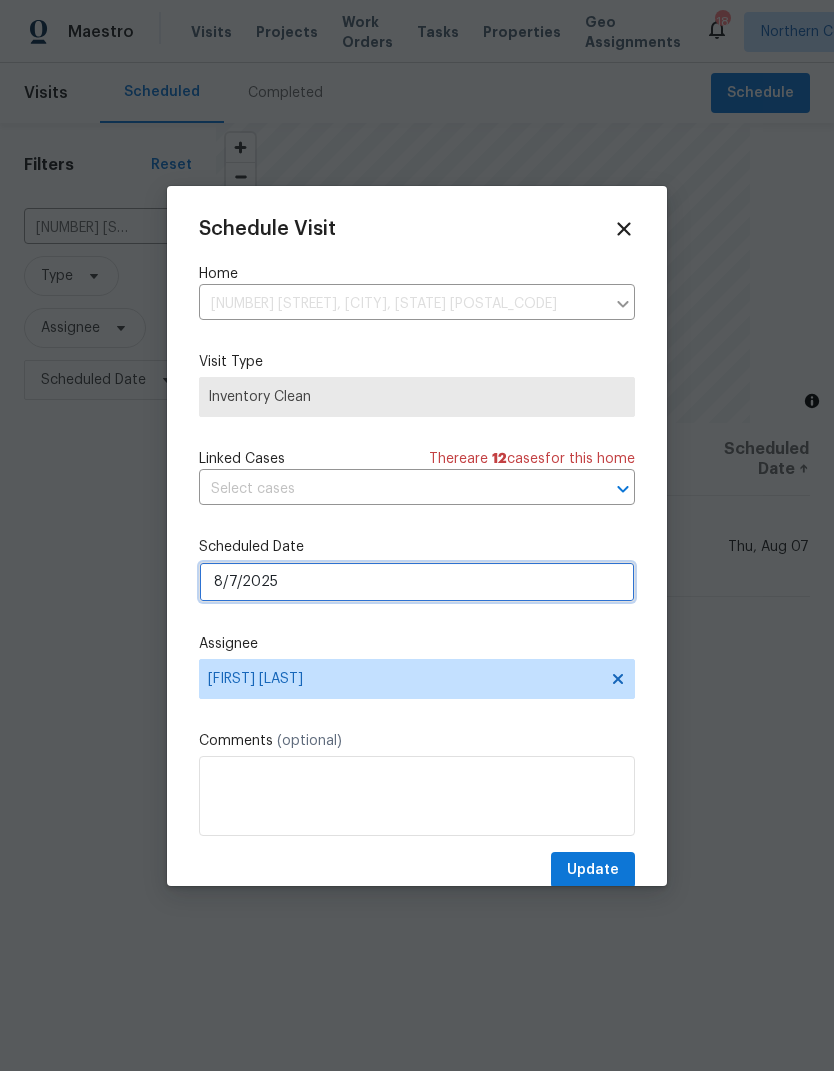 click on "8/7/2025" at bounding box center (417, 582) 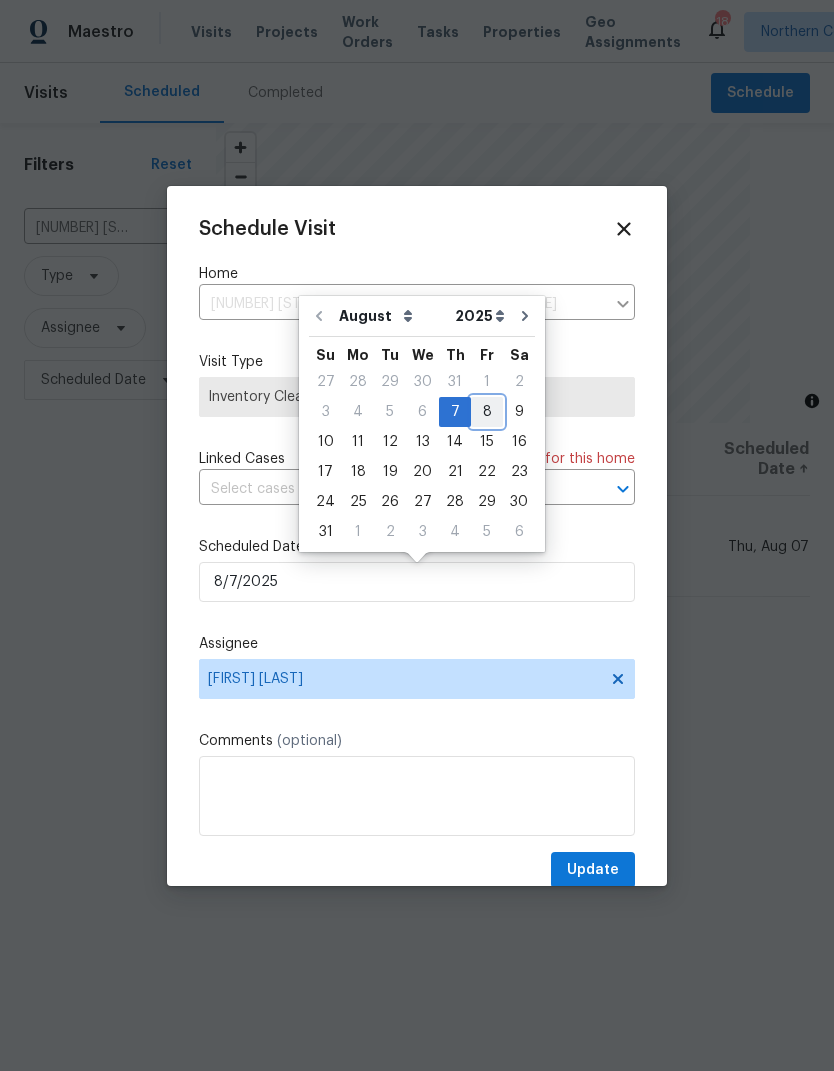click on "8" at bounding box center (487, 412) 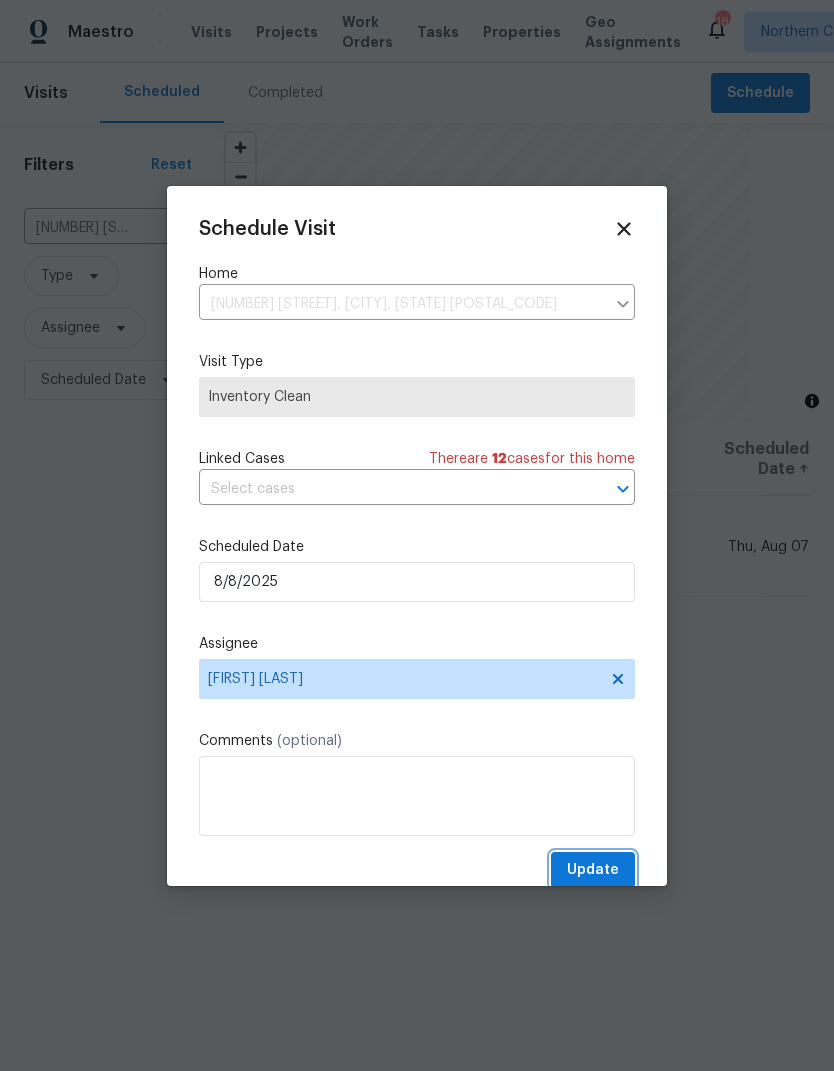 click on "Update" at bounding box center [593, 870] 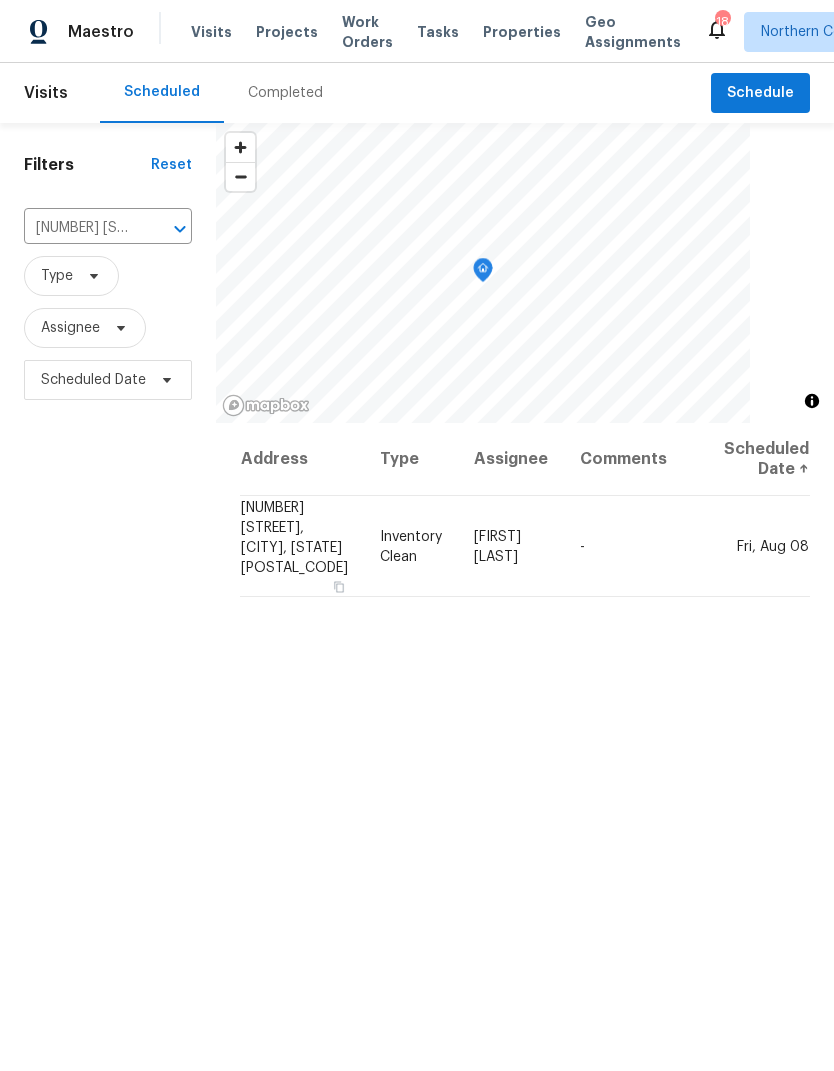 click 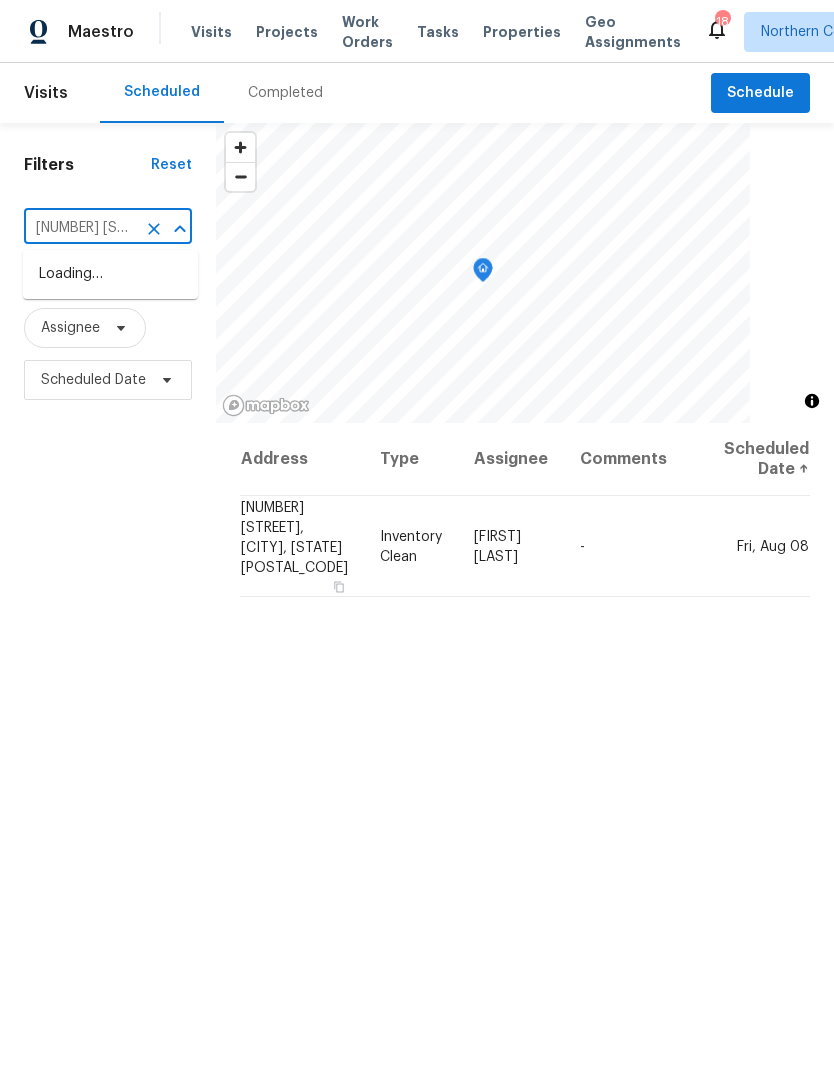 type on "[NUMBER] [STREET]" 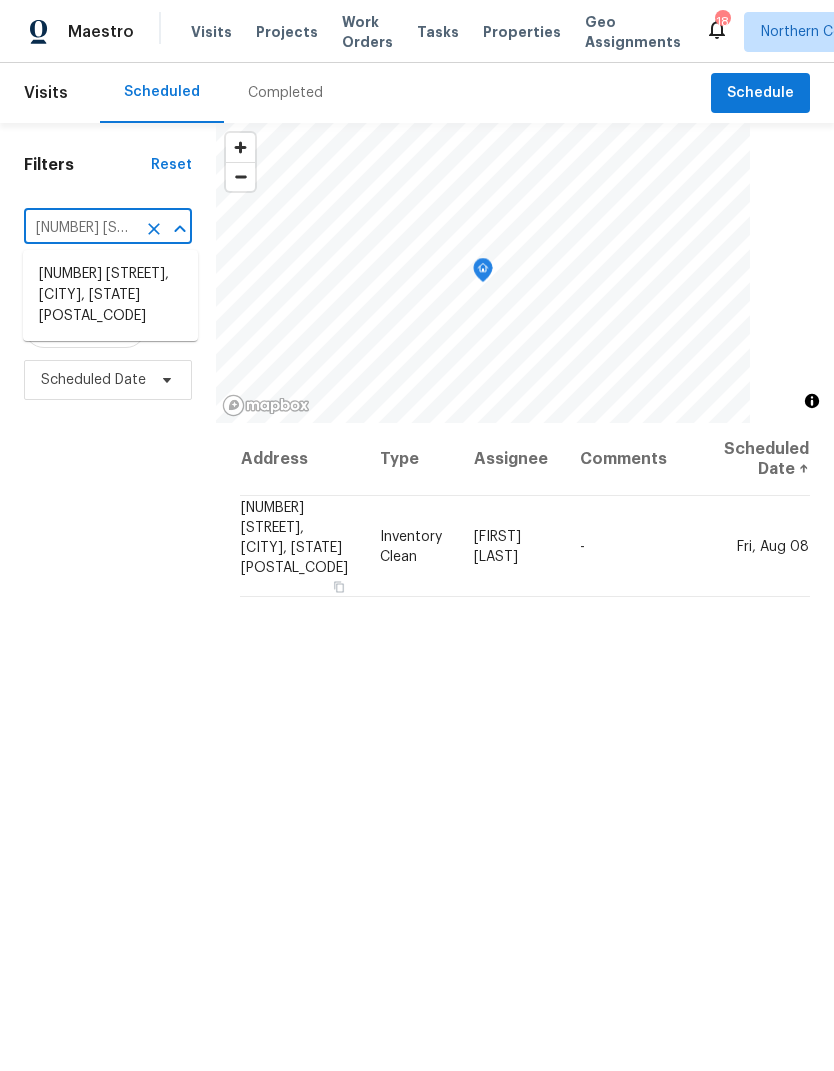 click on "[NUMBER] [STREET], [CITY], [STATE] [POSTAL_CODE]" at bounding box center (110, 295) 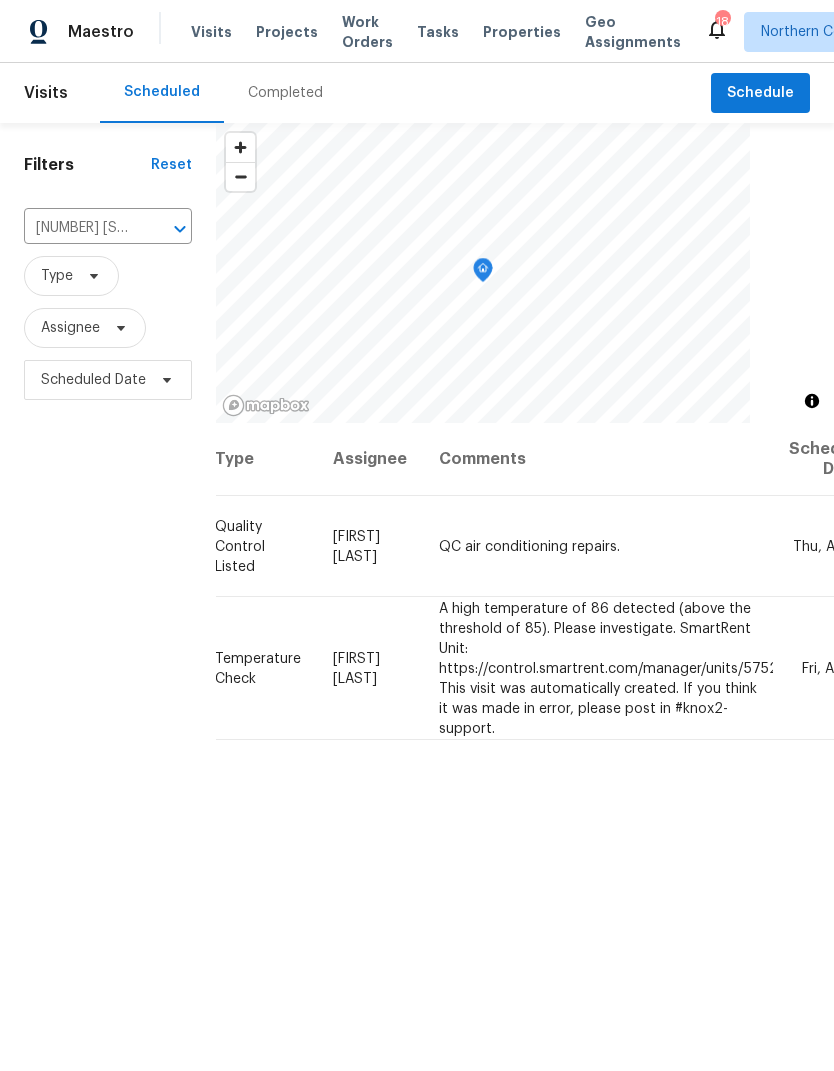 scroll, scrollTop: 0, scrollLeft: 163, axis: horizontal 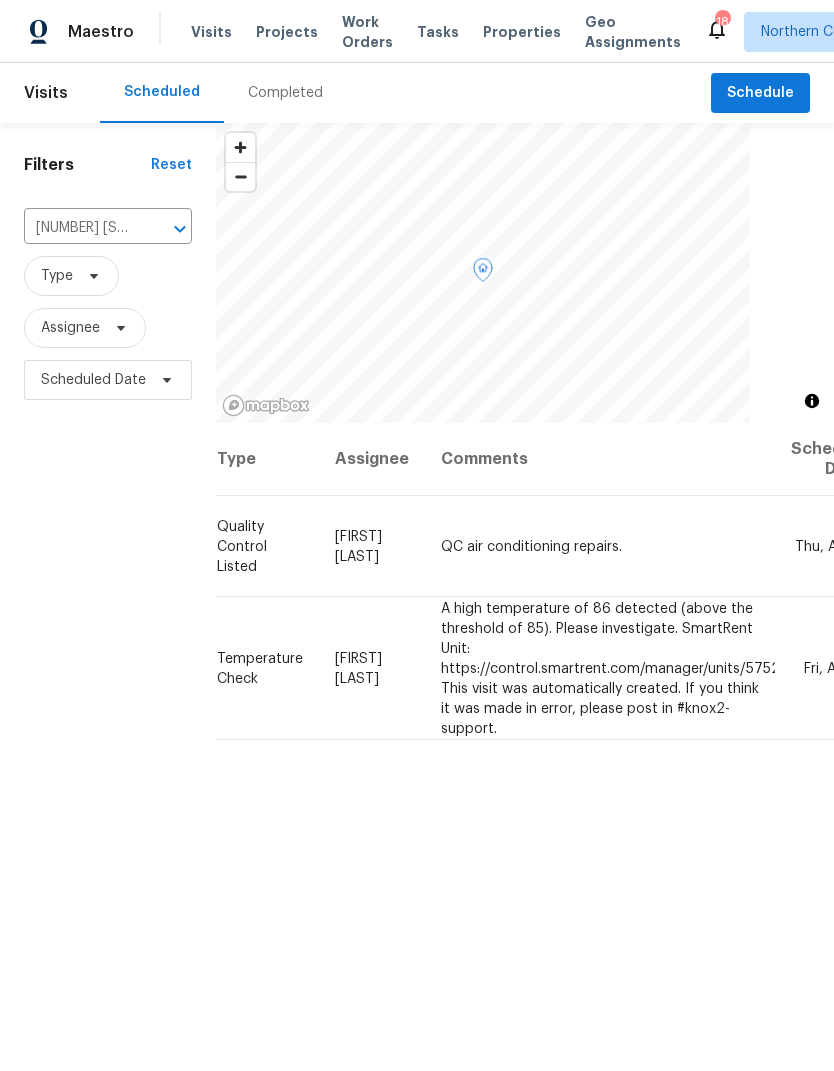 click 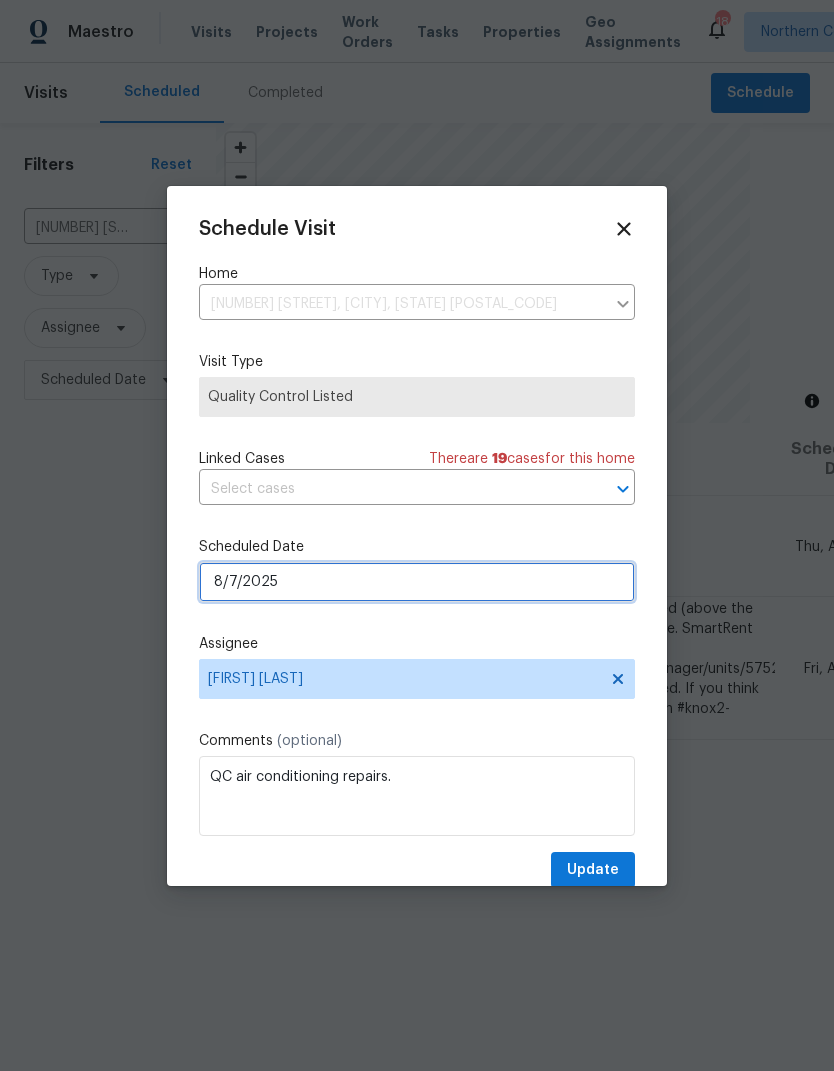 click on "8/7/2025" at bounding box center [417, 582] 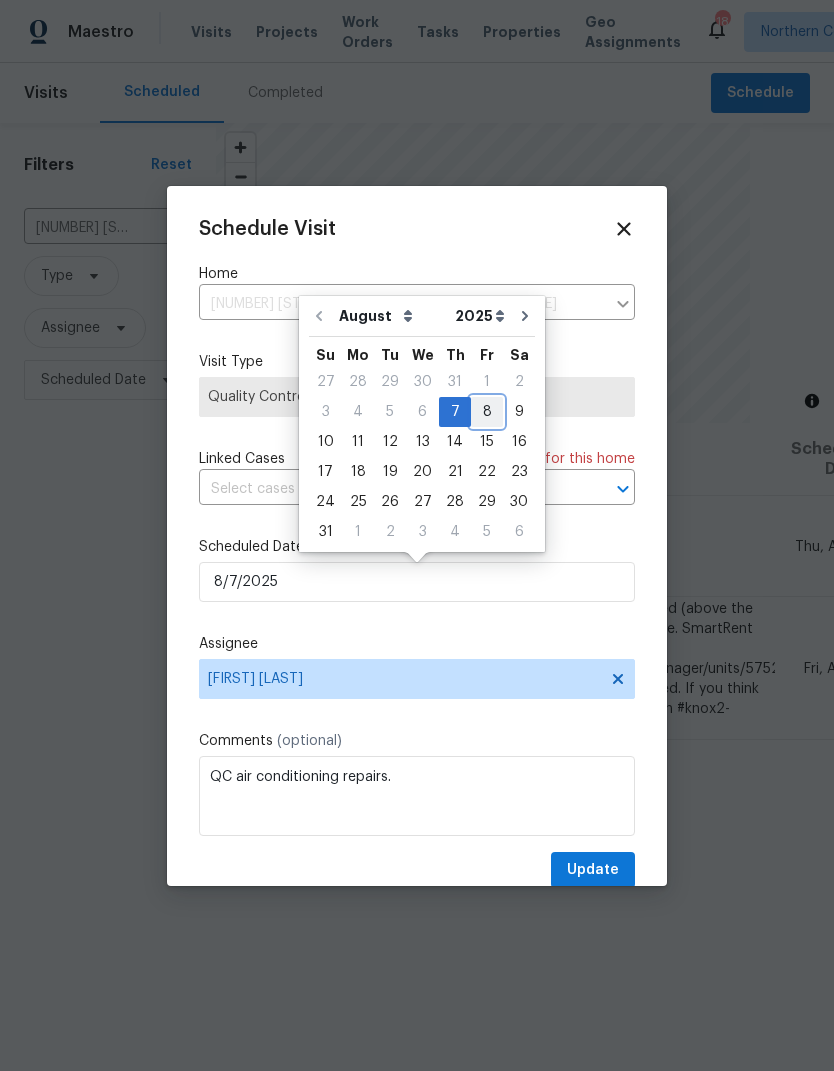 click on "8" at bounding box center (487, 412) 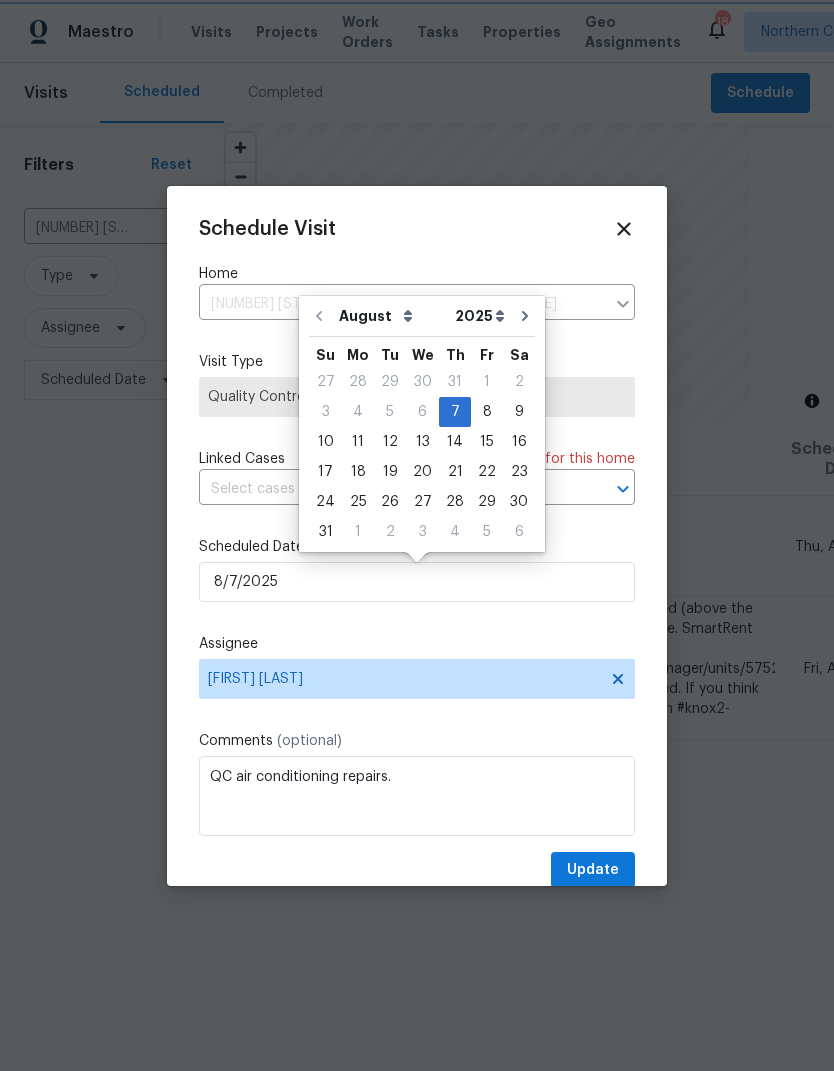type on "8/8/2025" 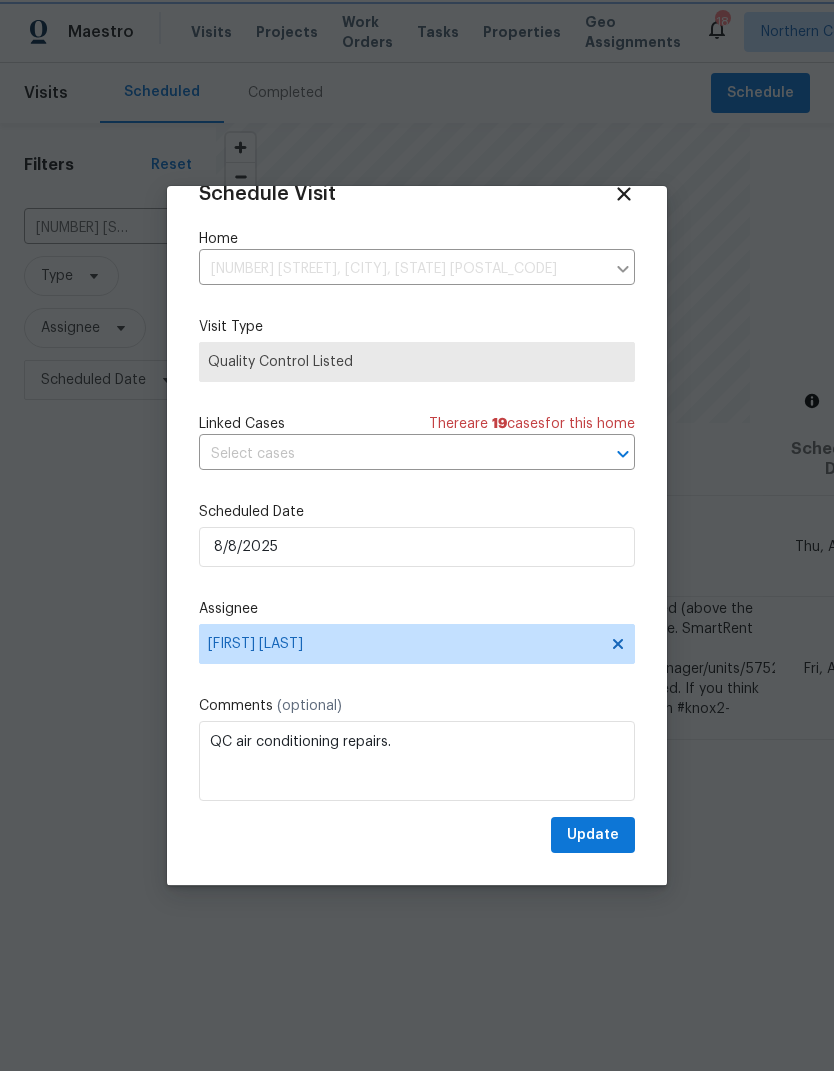 scroll, scrollTop: 39, scrollLeft: 0, axis: vertical 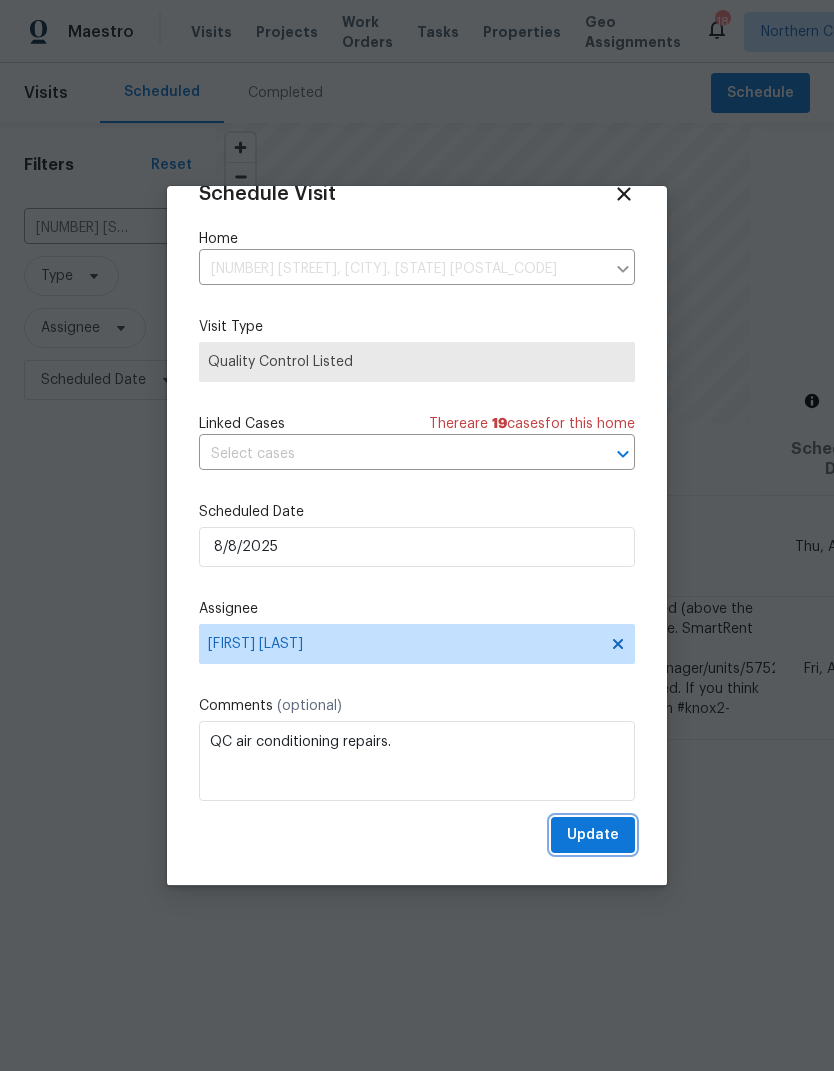 click on "Update" at bounding box center (593, 835) 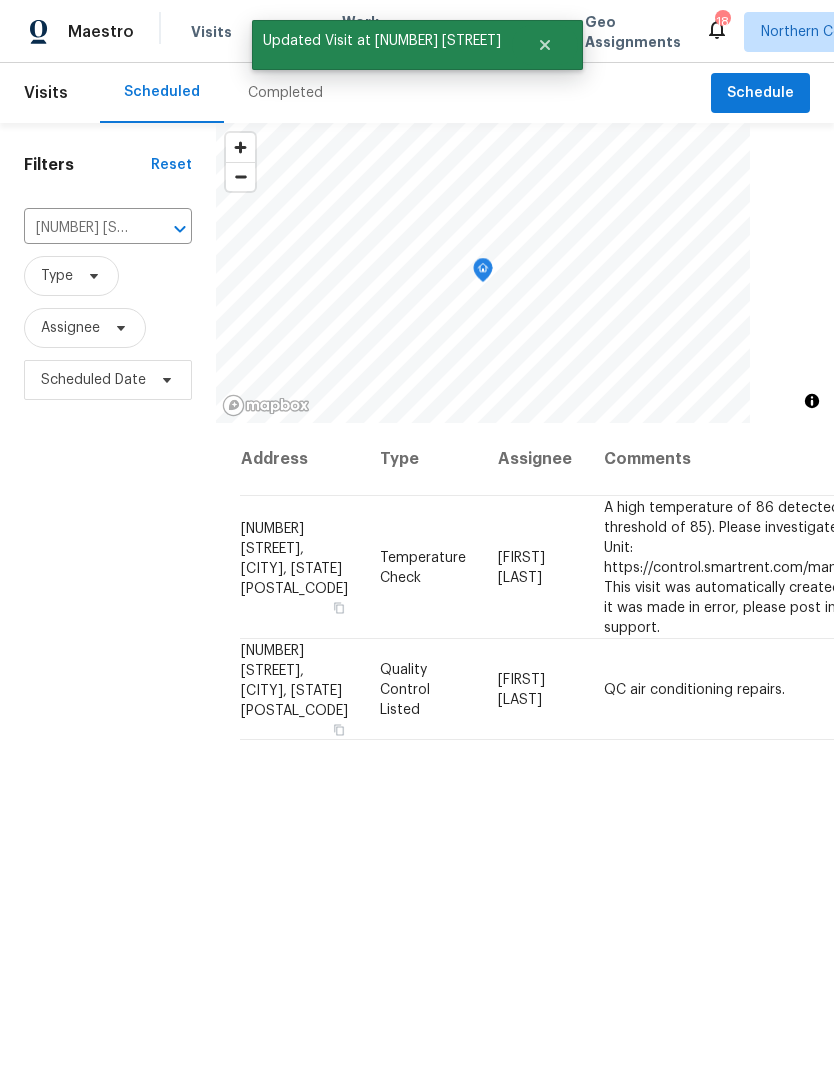 scroll, scrollTop: 0, scrollLeft: 0, axis: both 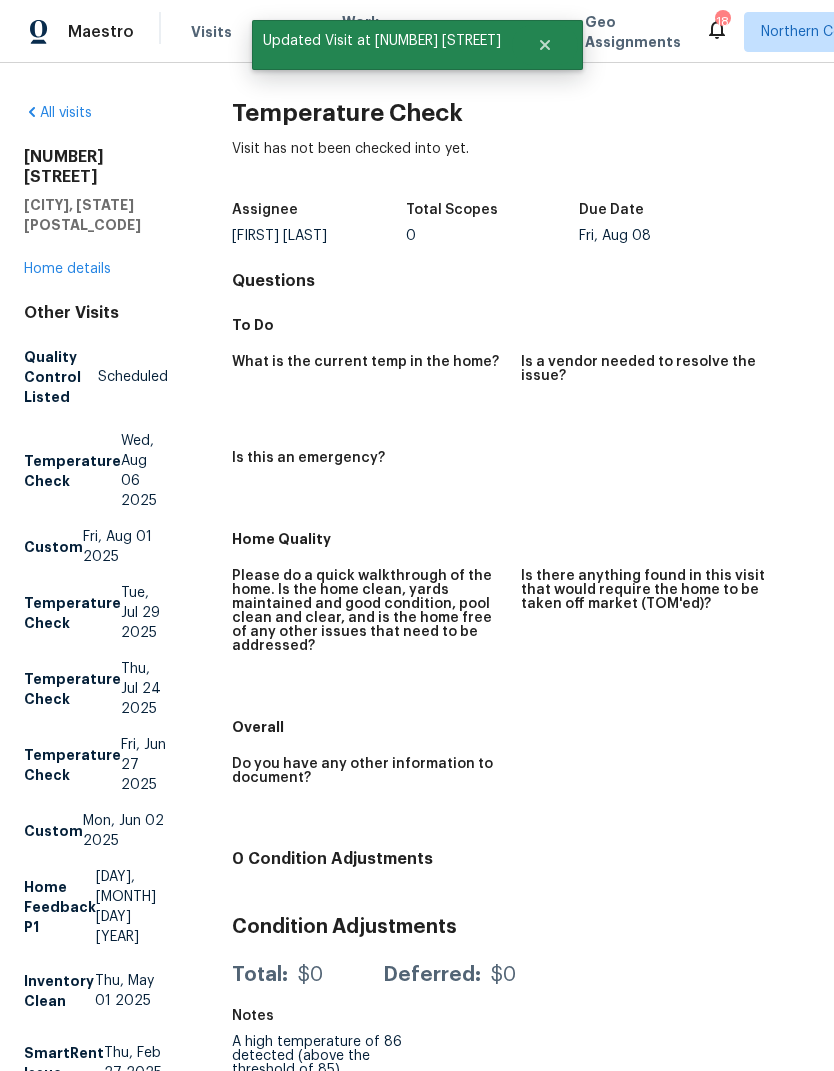 click on "Home details" at bounding box center (67, 269) 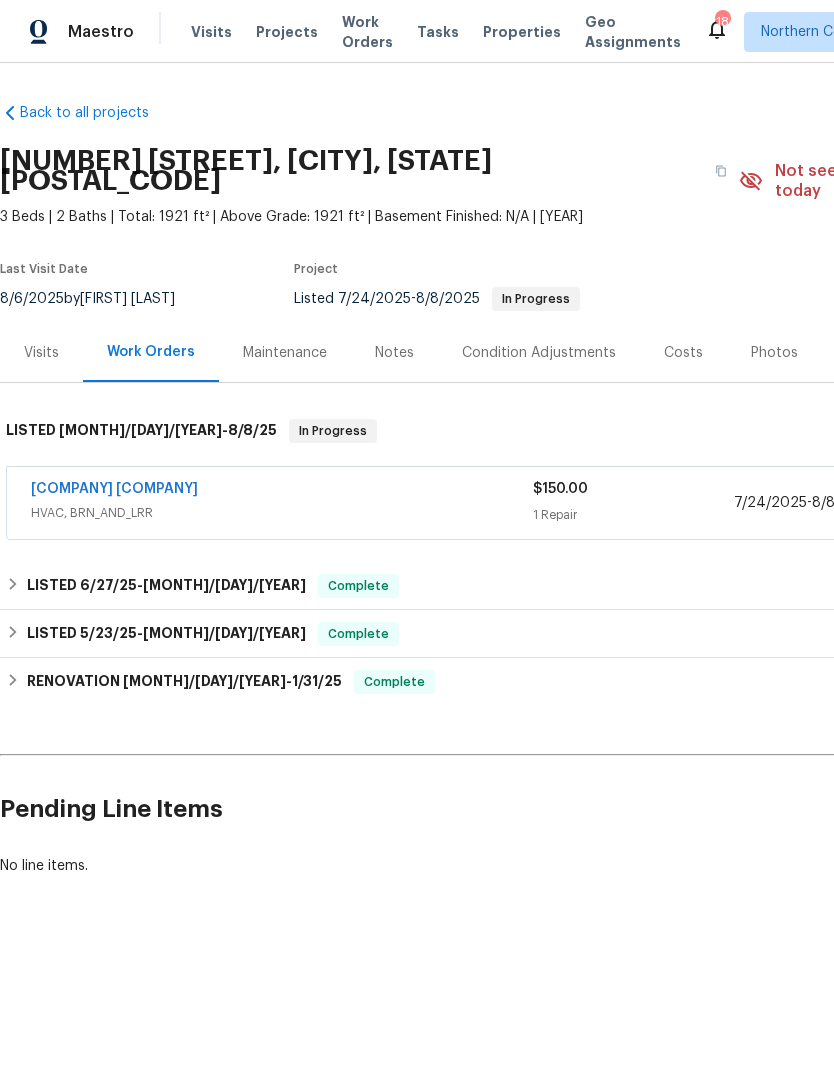 click on "Teamworks Mechanical LLC" at bounding box center (114, 489) 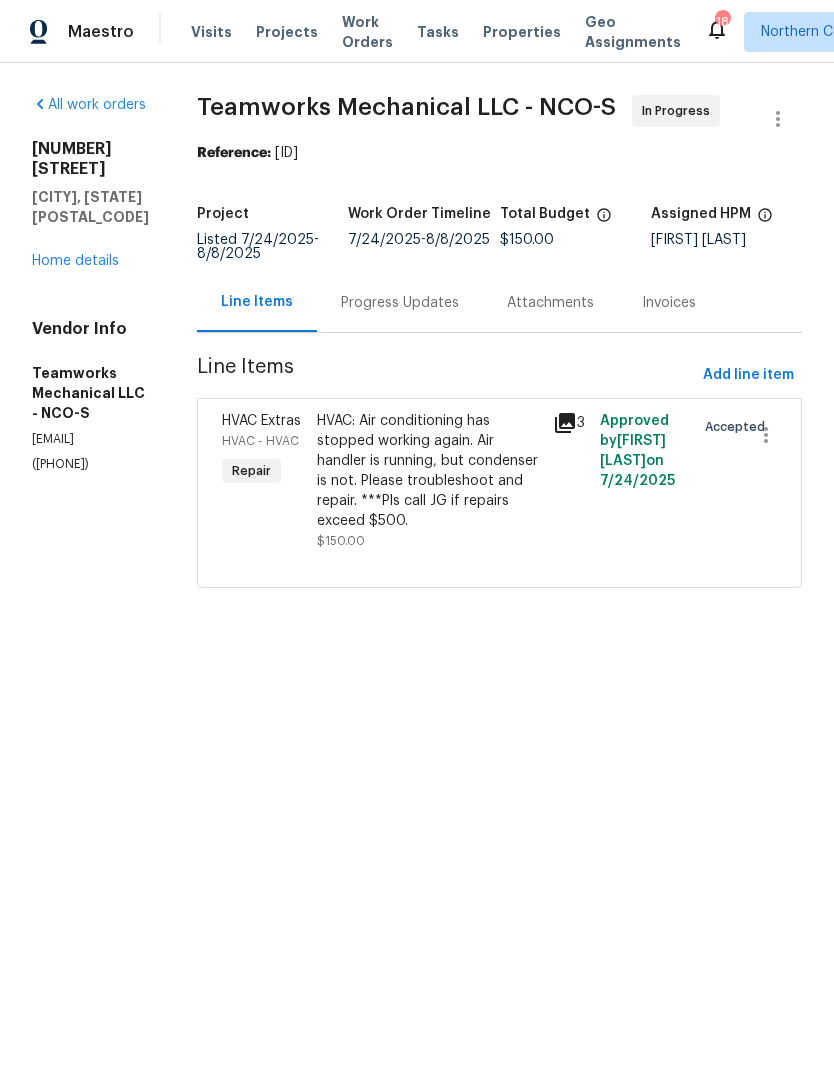 click on "Progress Updates" at bounding box center [400, 303] 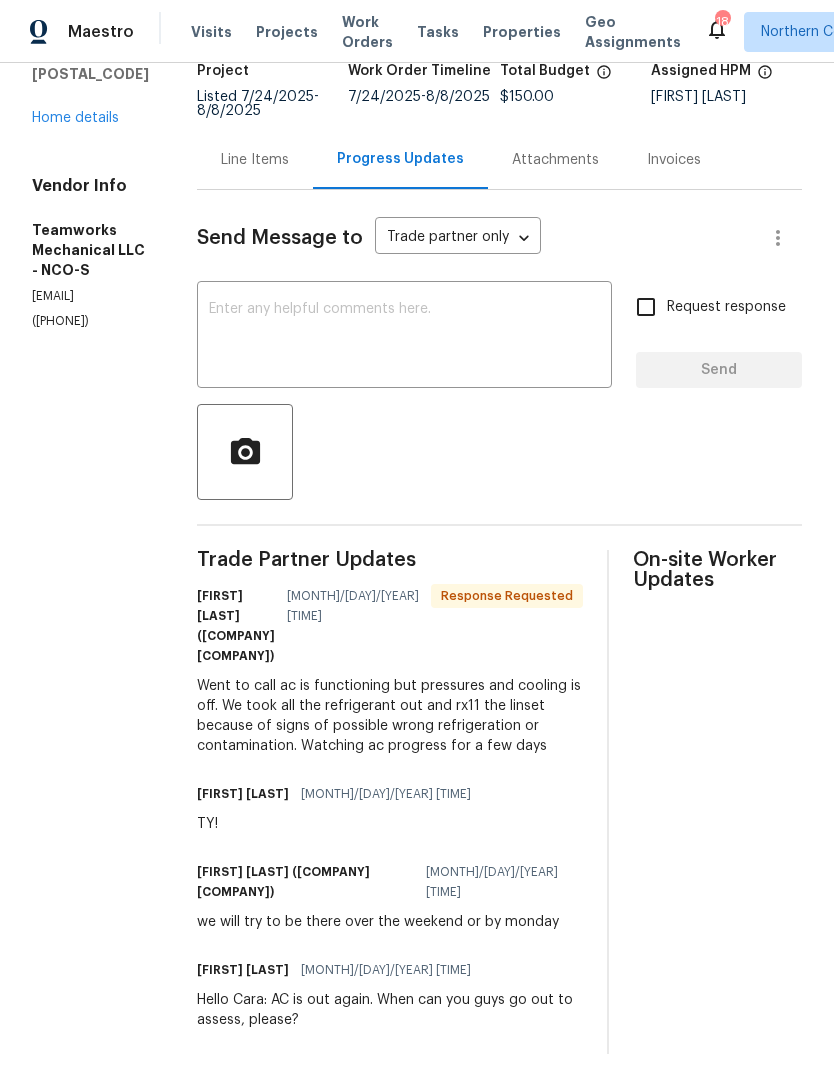 scroll, scrollTop: 142, scrollLeft: 0, axis: vertical 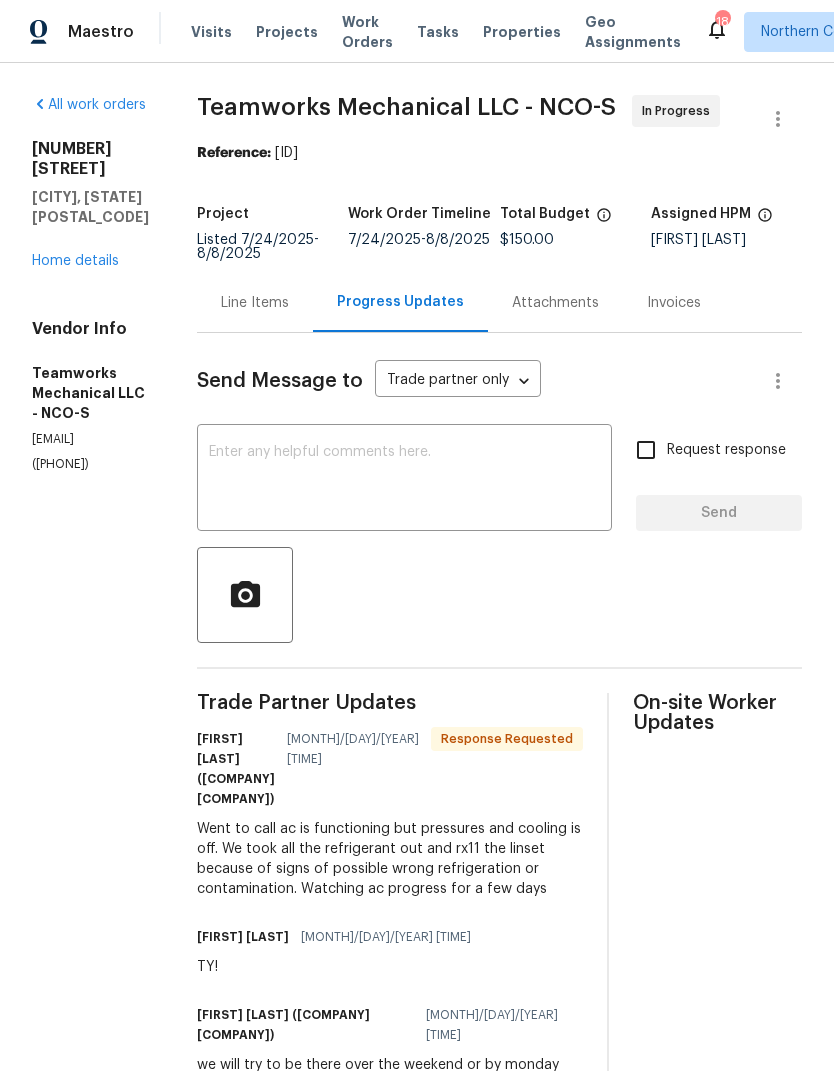 click on "Home details" at bounding box center [75, 261] 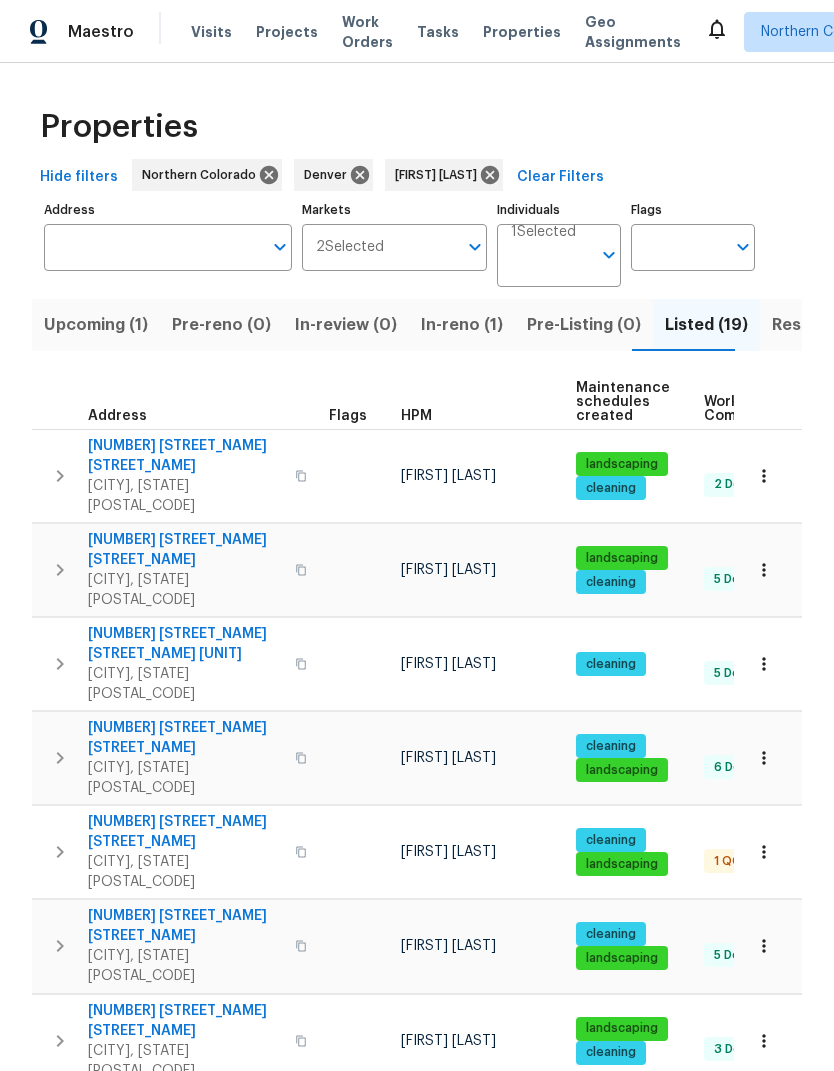 scroll, scrollTop: 0, scrollLeft: 0, axis: both 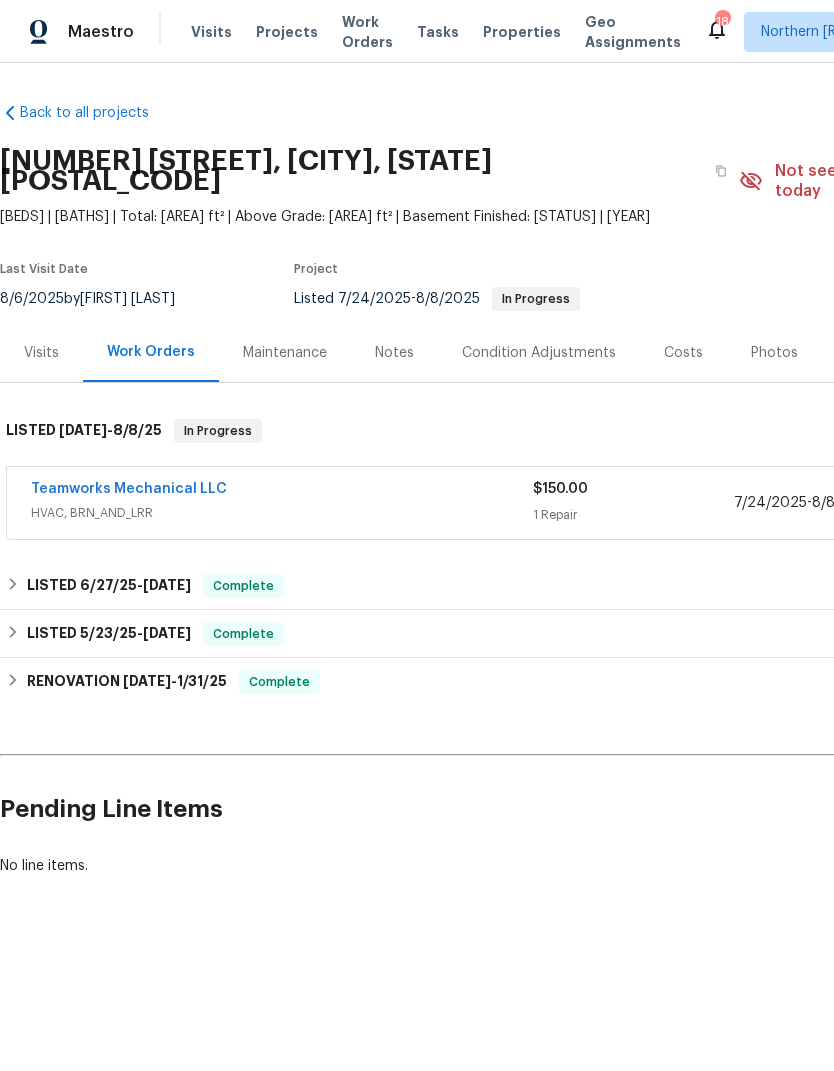 click on "Visits" at bounding box center (211, 32) 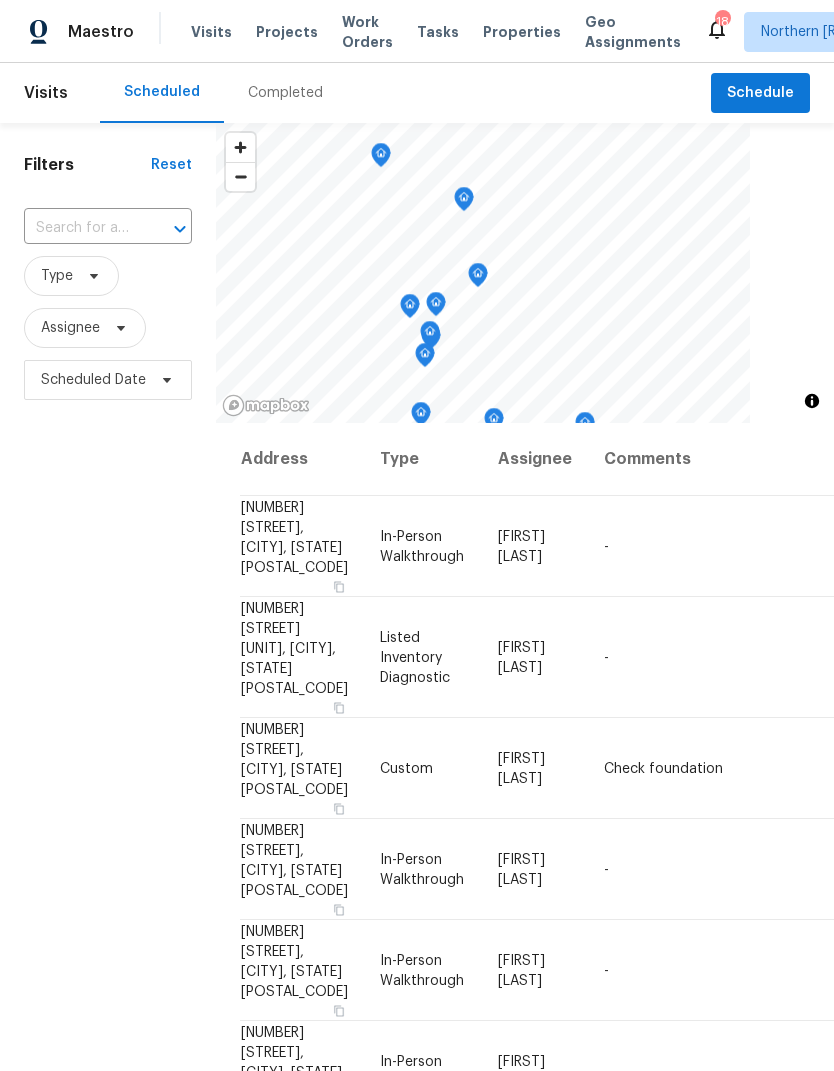 click at bounding box center (80, 228) 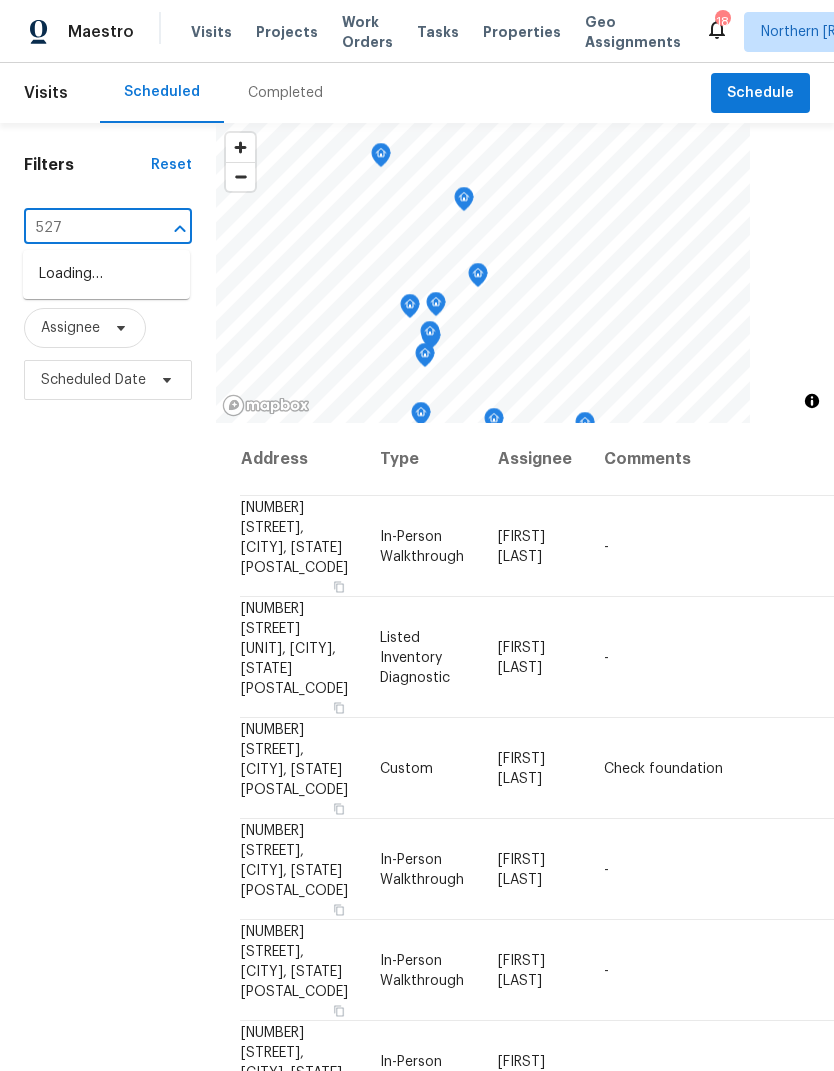 type on "5273" 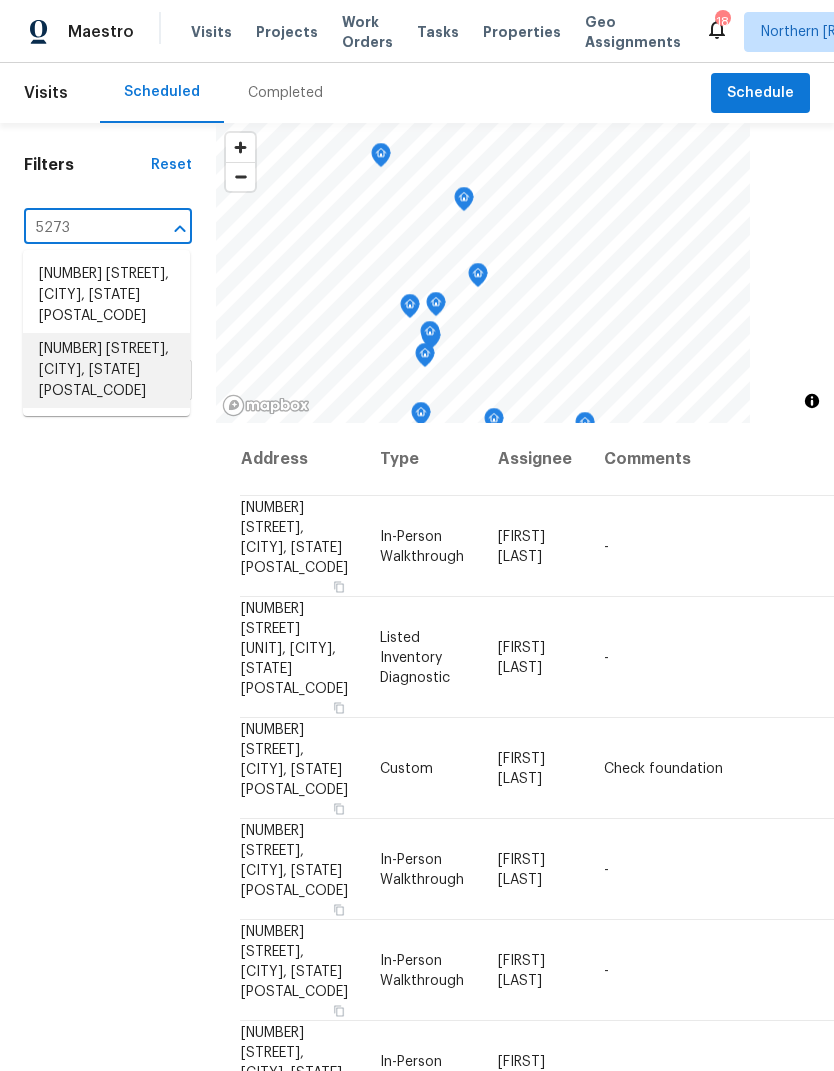 click on "[NUMBER] [STREET], [CITY], [STATE] [POSTAL_CODE]" at bounding box center (106, 370) 